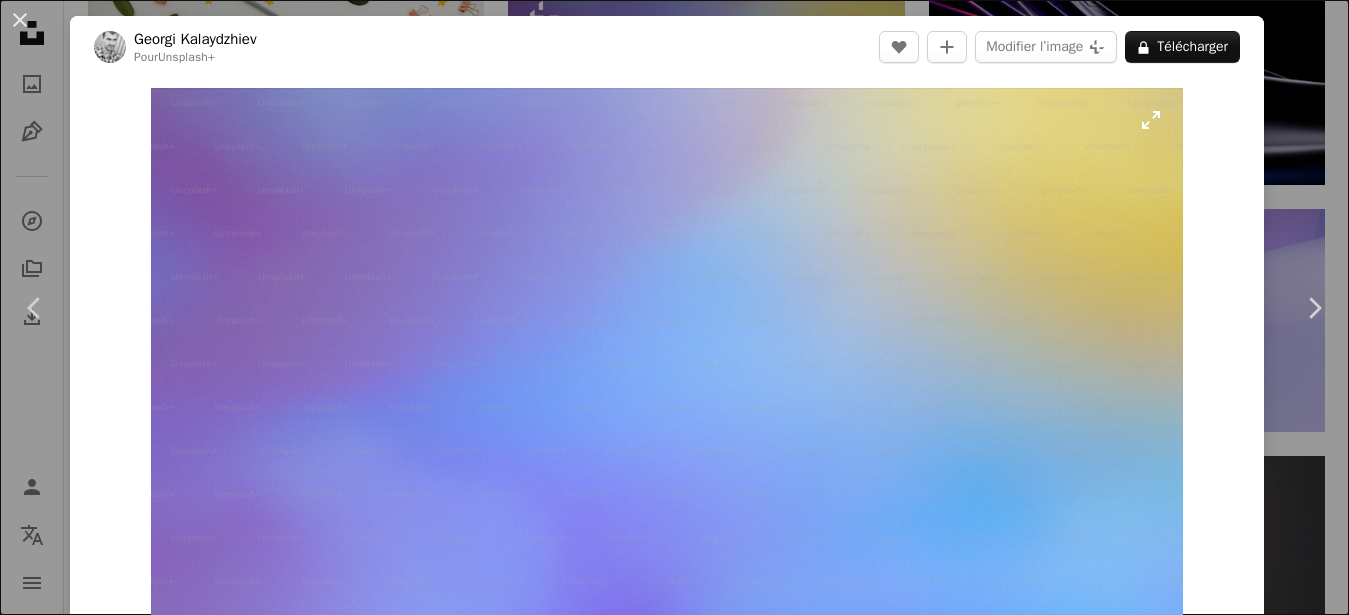 scroll, scrollTop: 1095, scrollLeft: 0, axis: vertical 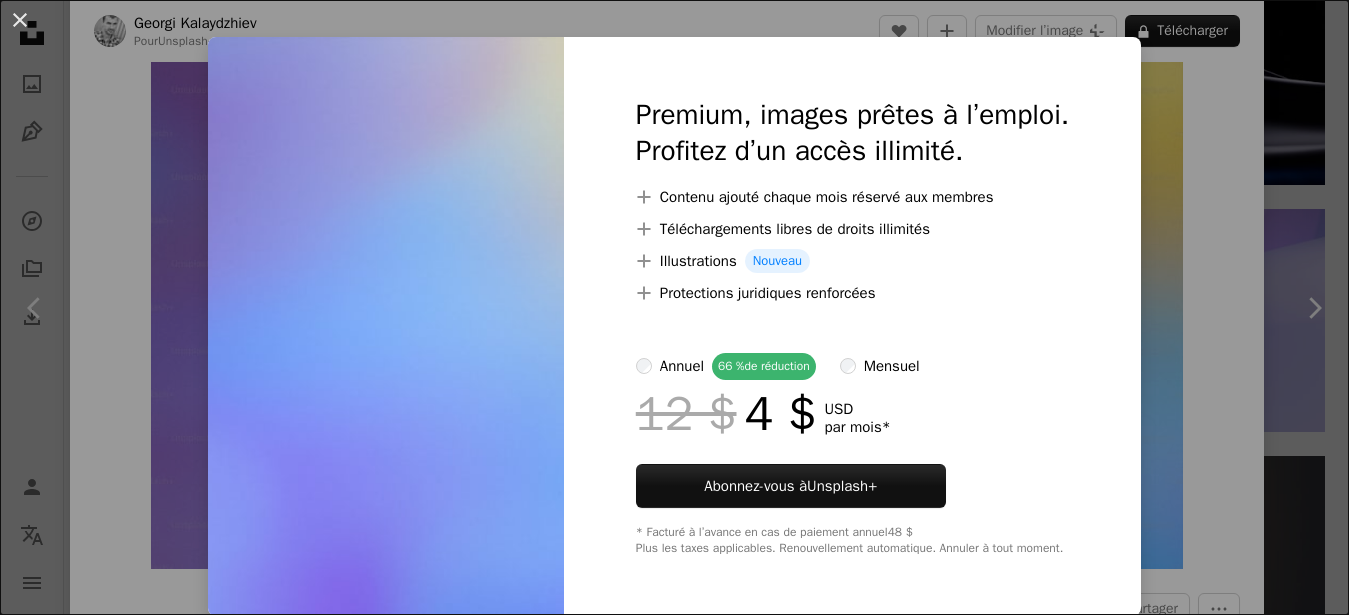 click on "An X shape Premium, images prêtes à l’emploi. Profitez d’un accès illimité. A plus sign Contenu ajouté chaque mois réservé aux membres A plus sign Téléchargements libres de droits illimités A plus sign Illustrations  Nouveau A plus sign Protections juridiques renforcées annuel 66 %  de réduction mensuel 12 $   4 $ USD par mois * Abonnez-vous à  Unsplash+ * Facturé à l’avance en cas de paiement annuel  48 $ Plus les taxes applicables. Renouvellement automatique. Annuler à tout moment." at bounding box center (674, 307) 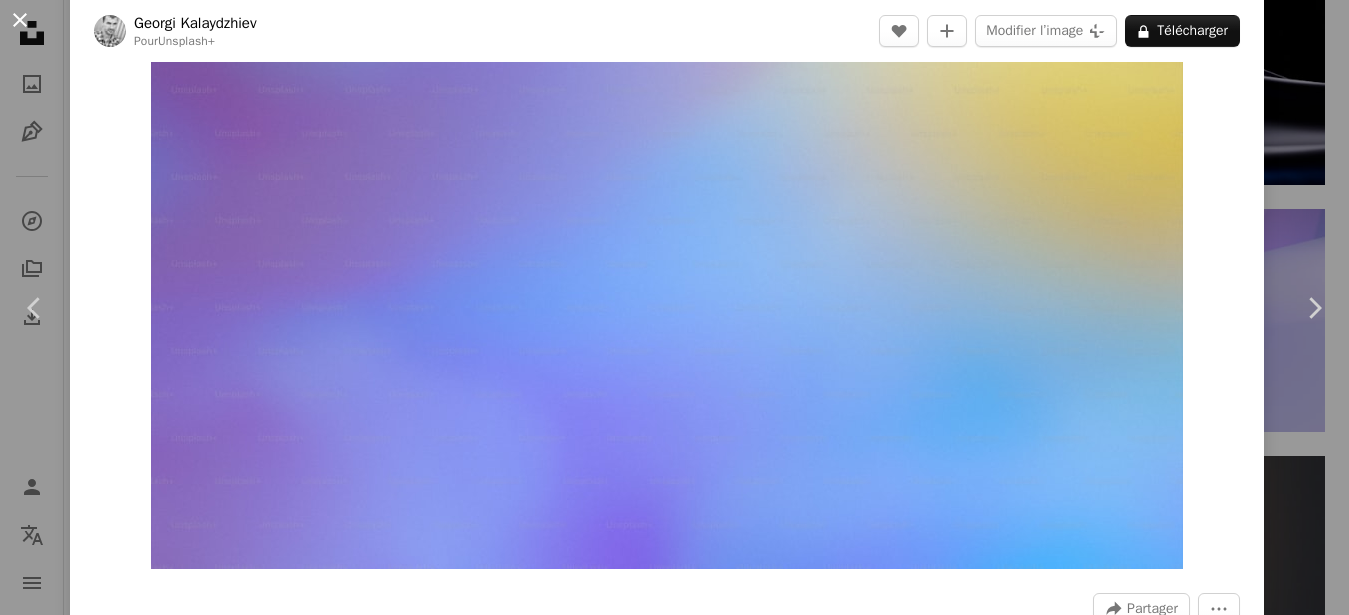 click on "An X shape" at bounding box center (20, 20) 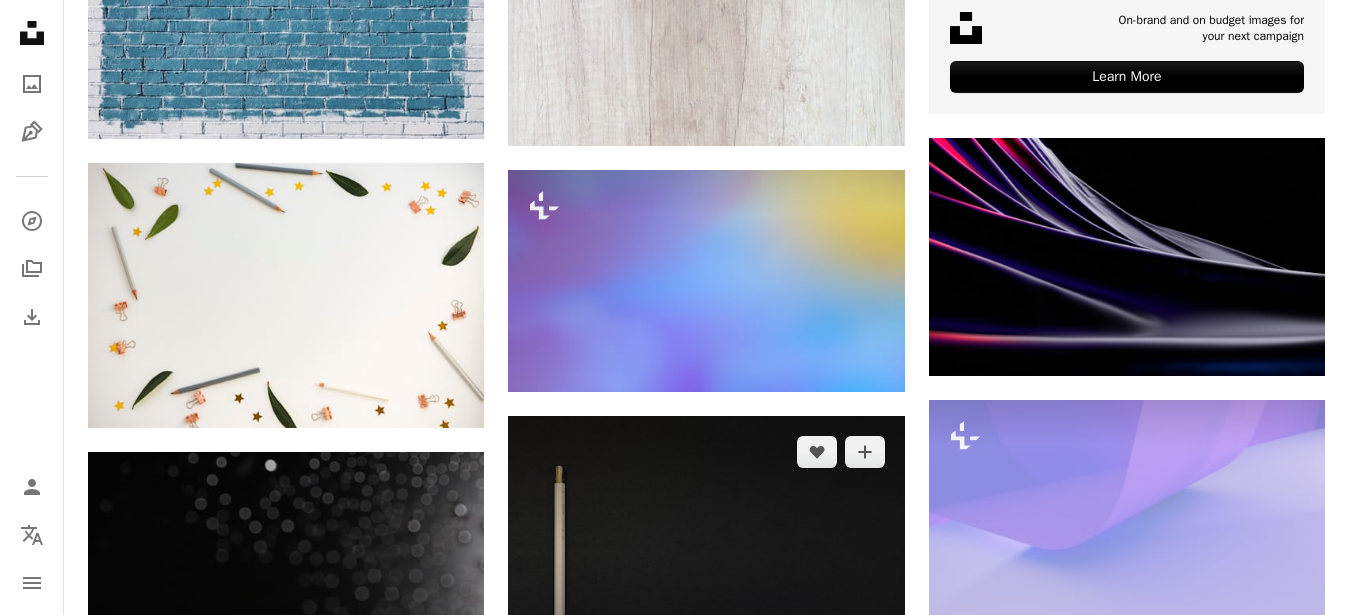 scroll, scrollTop: 891, scrollLeft: 0, axis: vertical 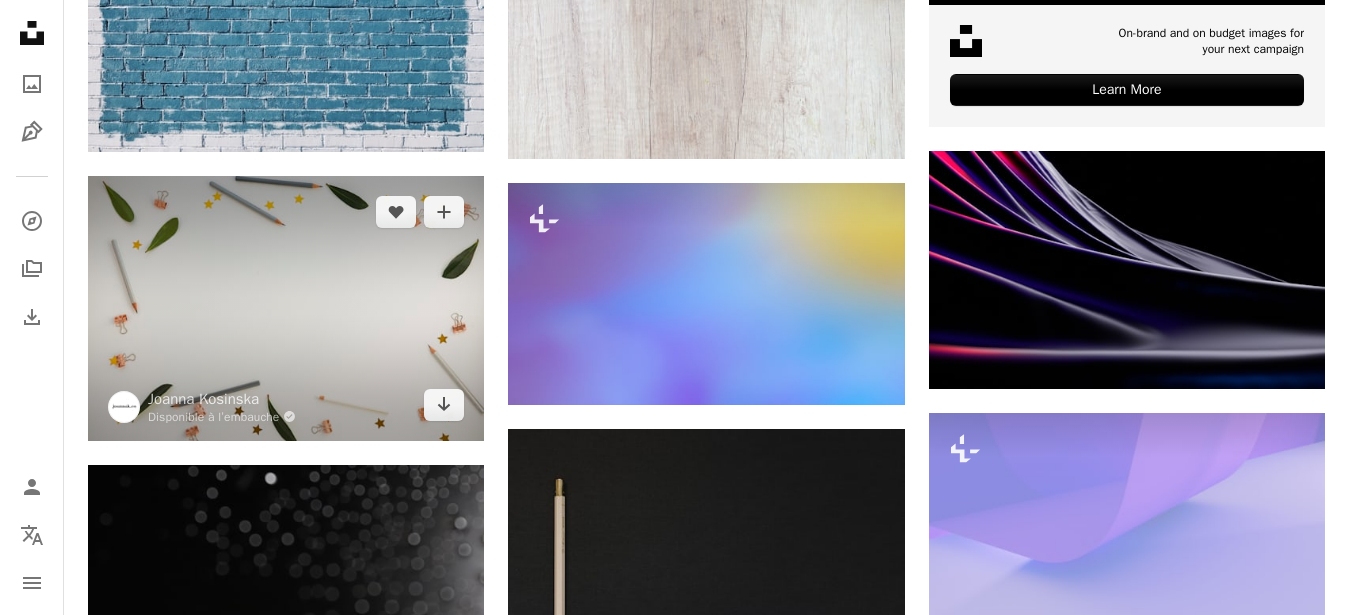 click at bounding box center (286, 308) 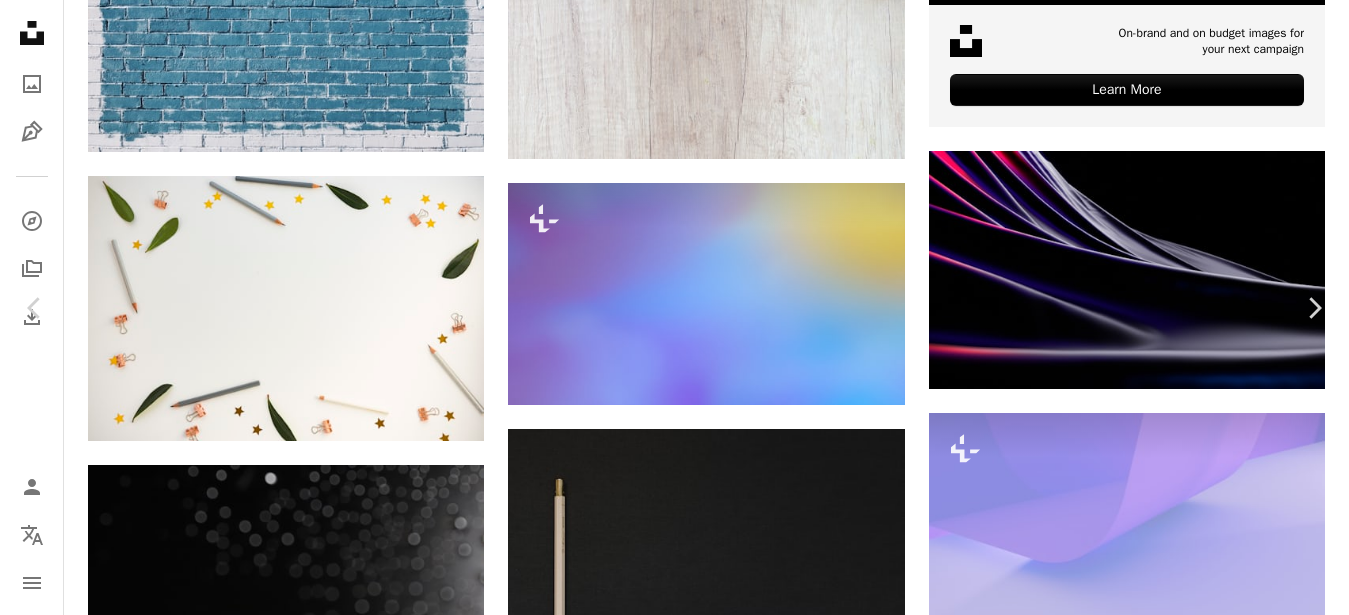 scroll, scrollTop: 0, scrollLeft: 0, axis: both 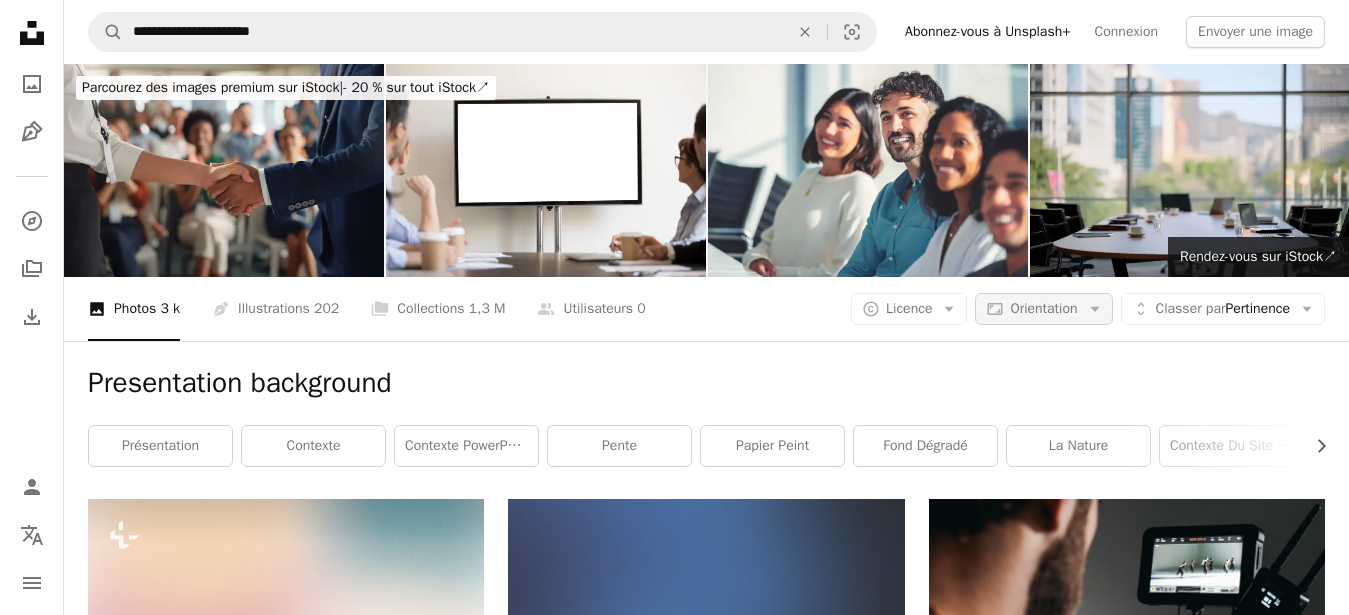 click on "Arrow down" 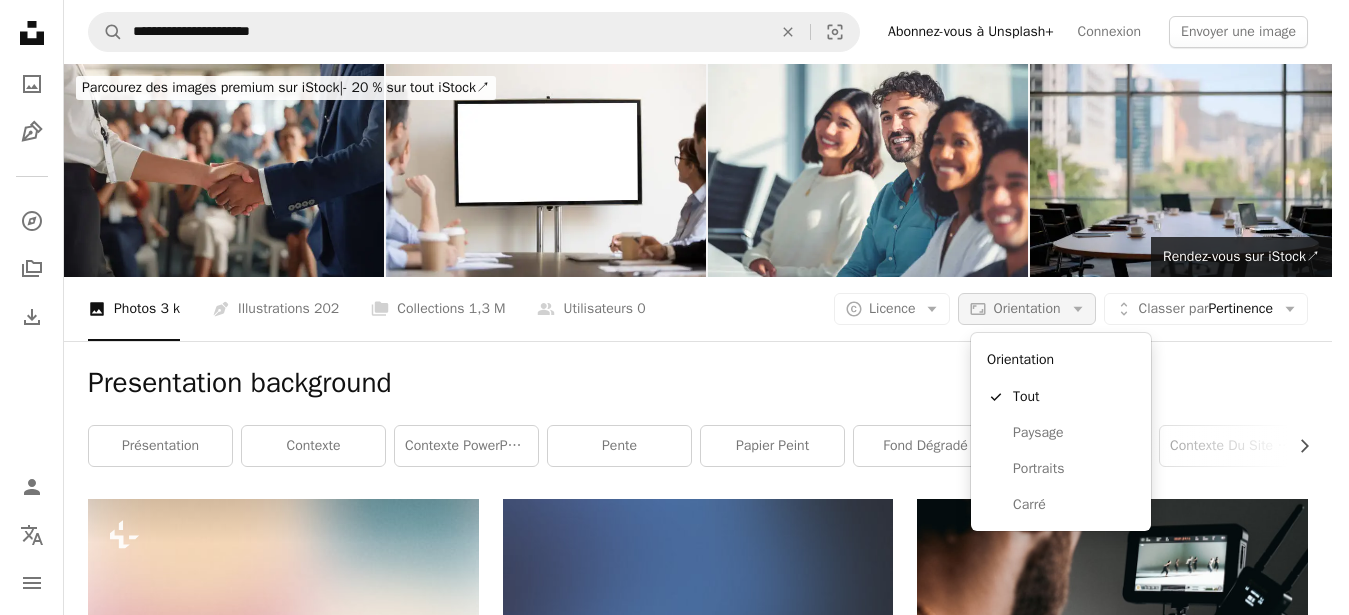 click on "Arrow down" 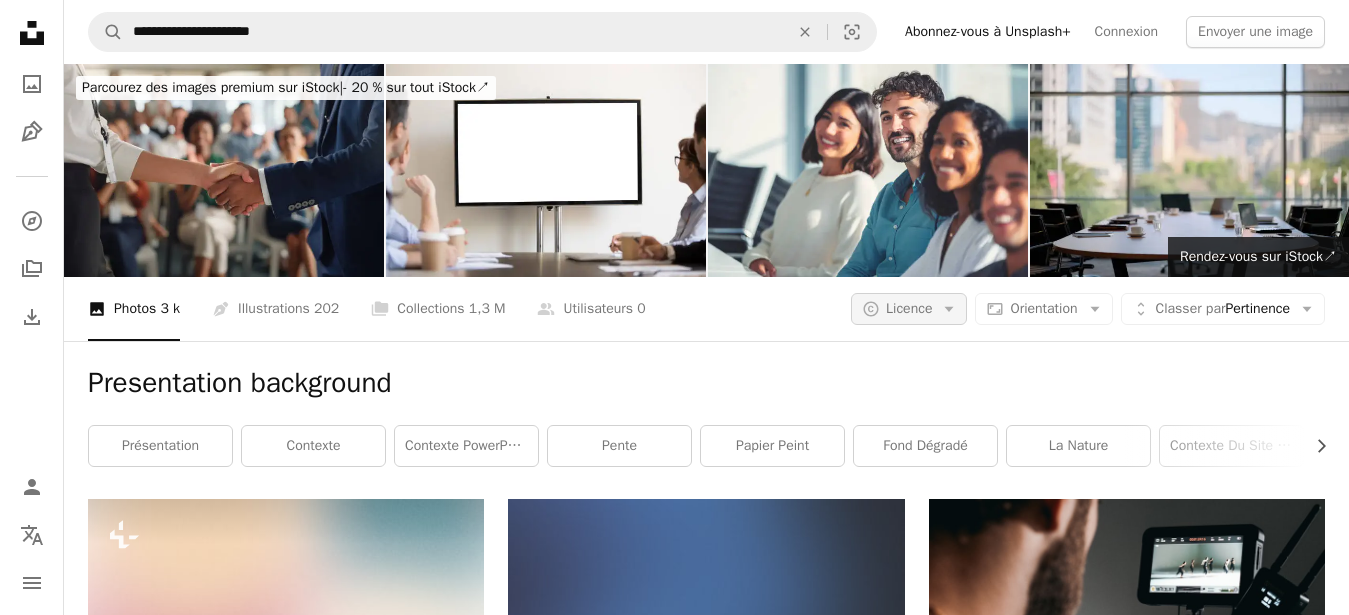 click on "Arrow down" 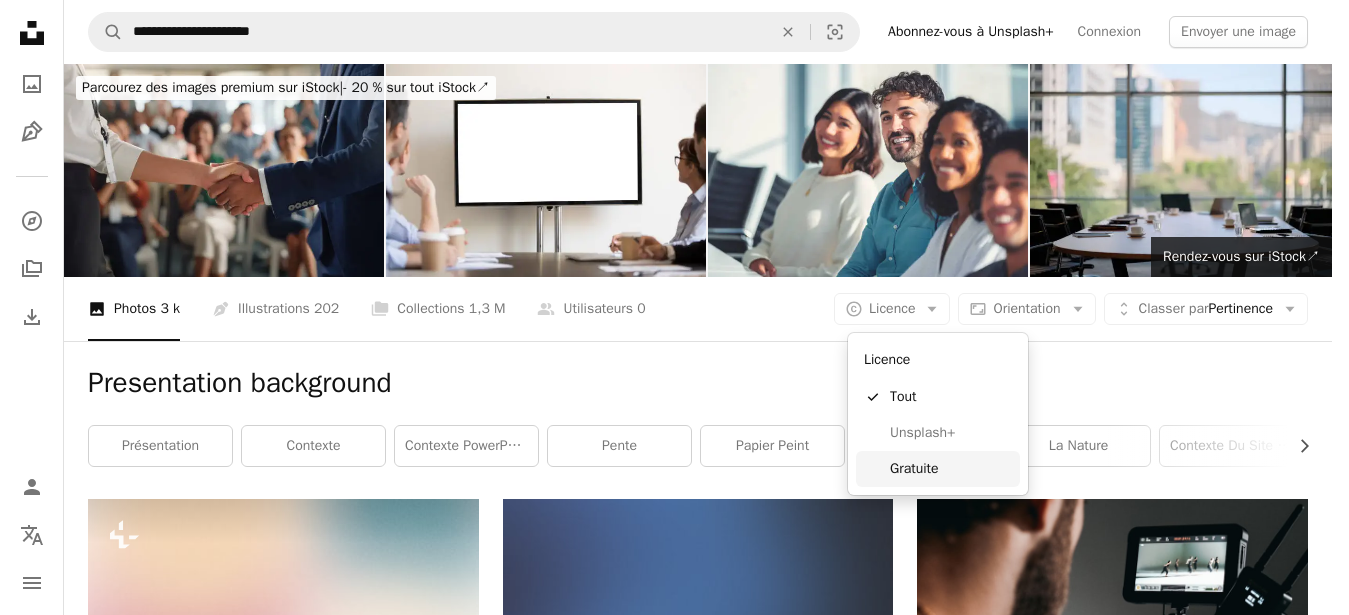 click on "Gratuite" at bounding box center [951, 469] 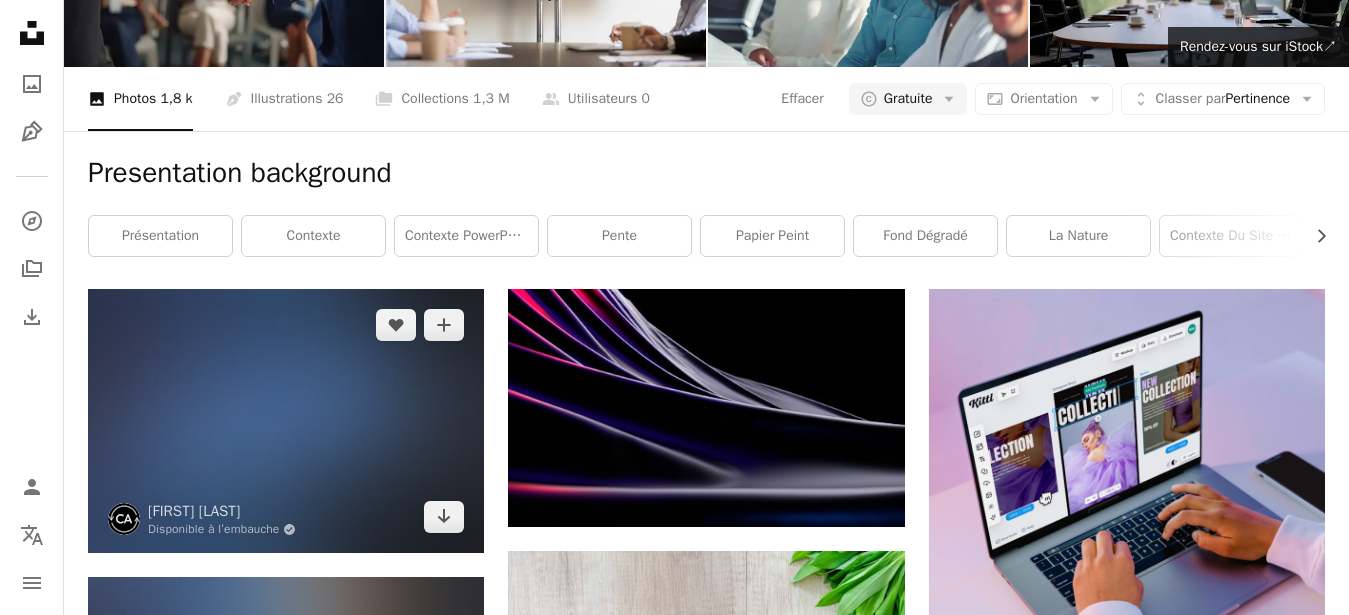 scroll, scrollTop: 204, scrollLeft: 0, axis: vertical 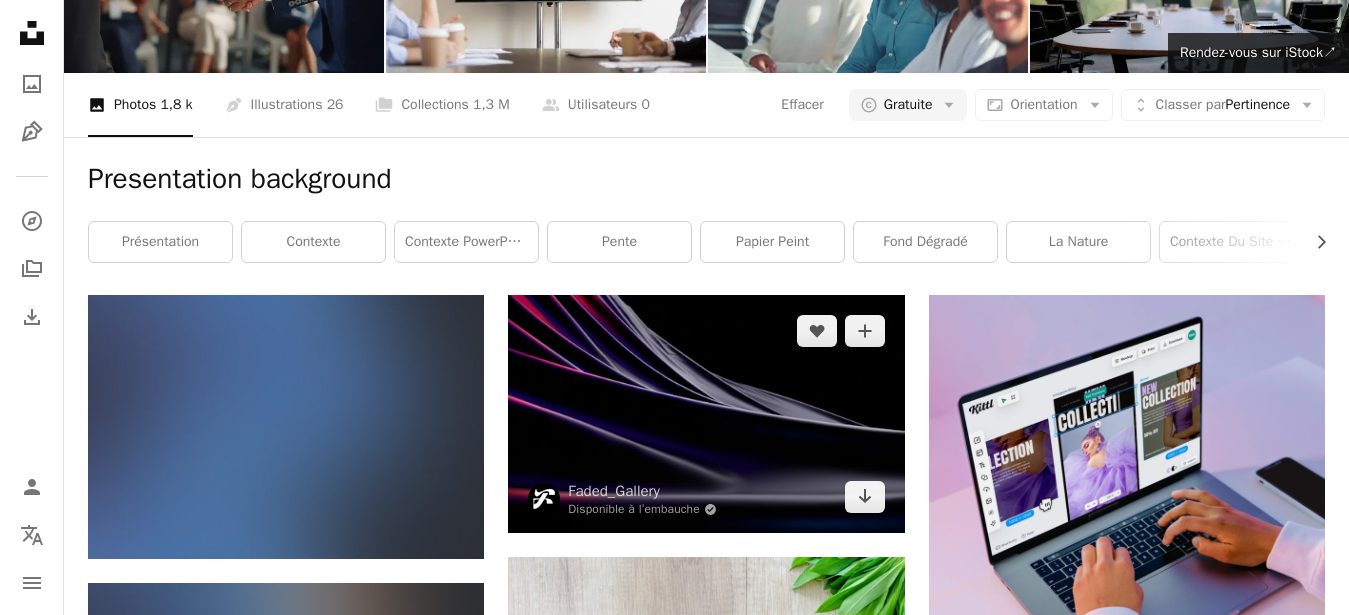 click at bounding box center [706, 414] 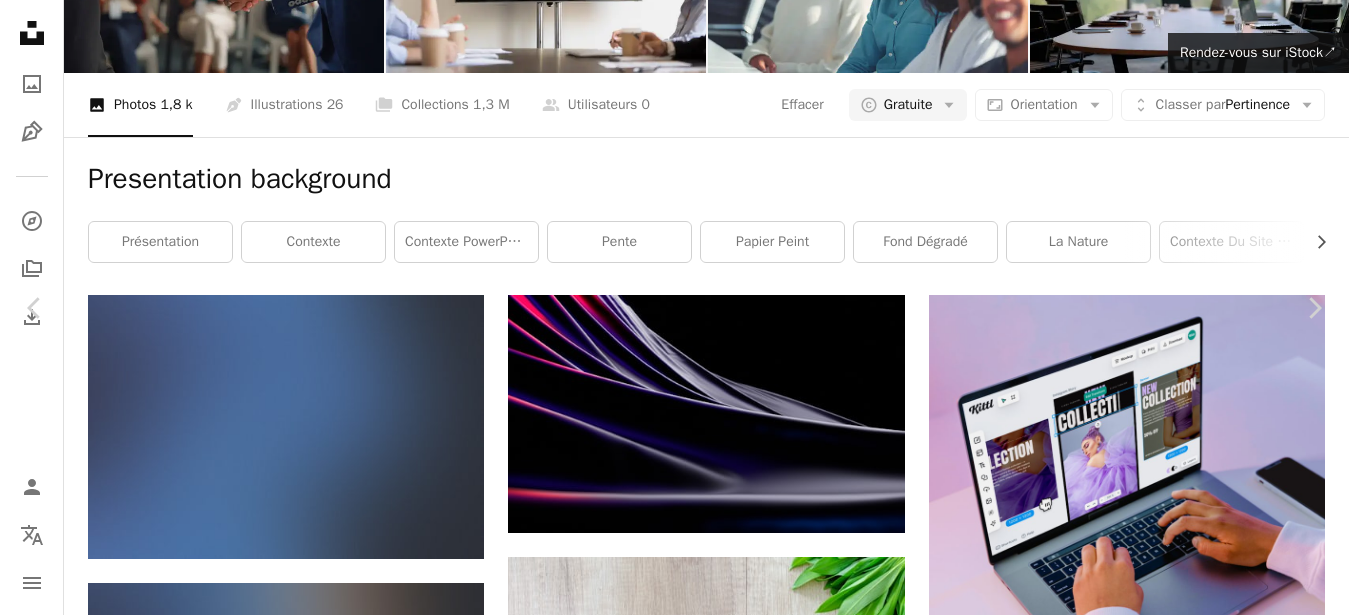drag, startPoint x: 22, startPoint y: 23, endPoint x: 118, endPoint y: 114, distance: 132.27623 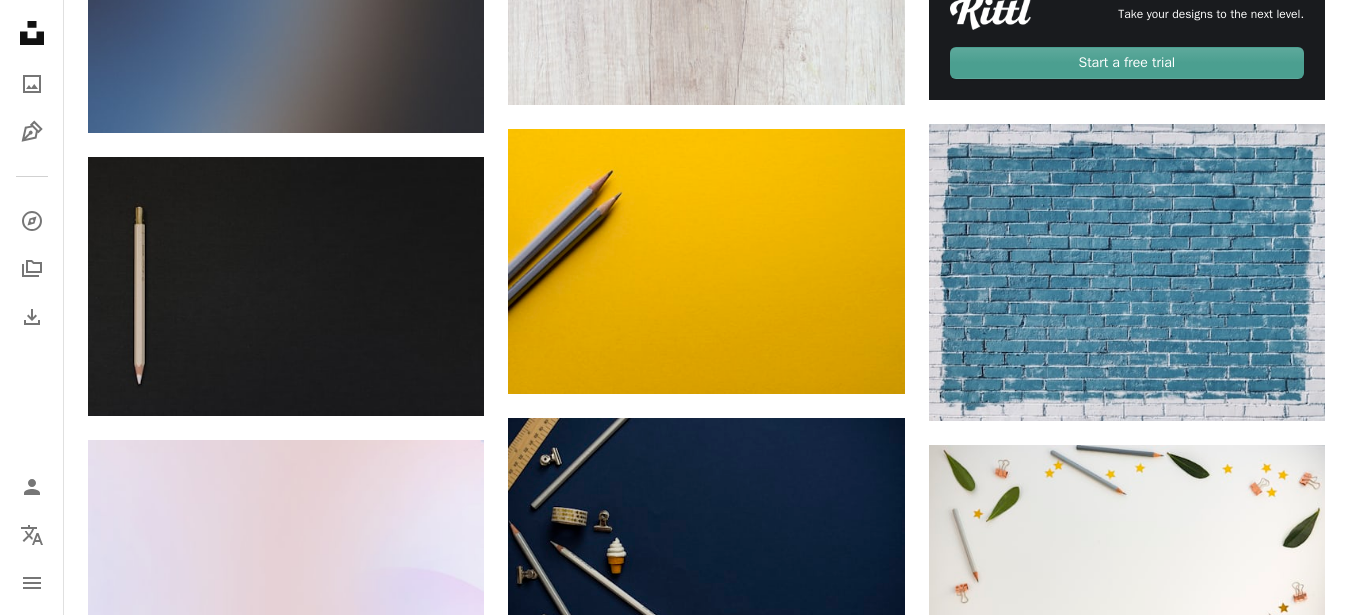 scroll, scrollTop: 1020, scrollLeft: 0, axis: vertical 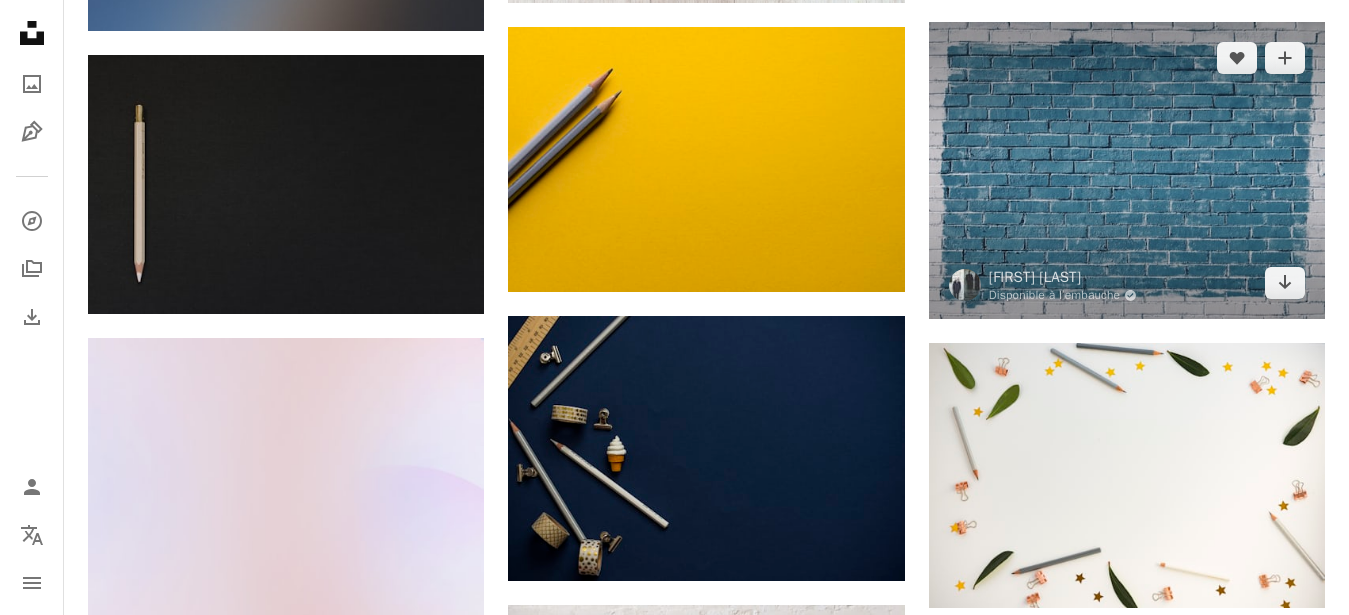 click at bounding box center [1127, 170] 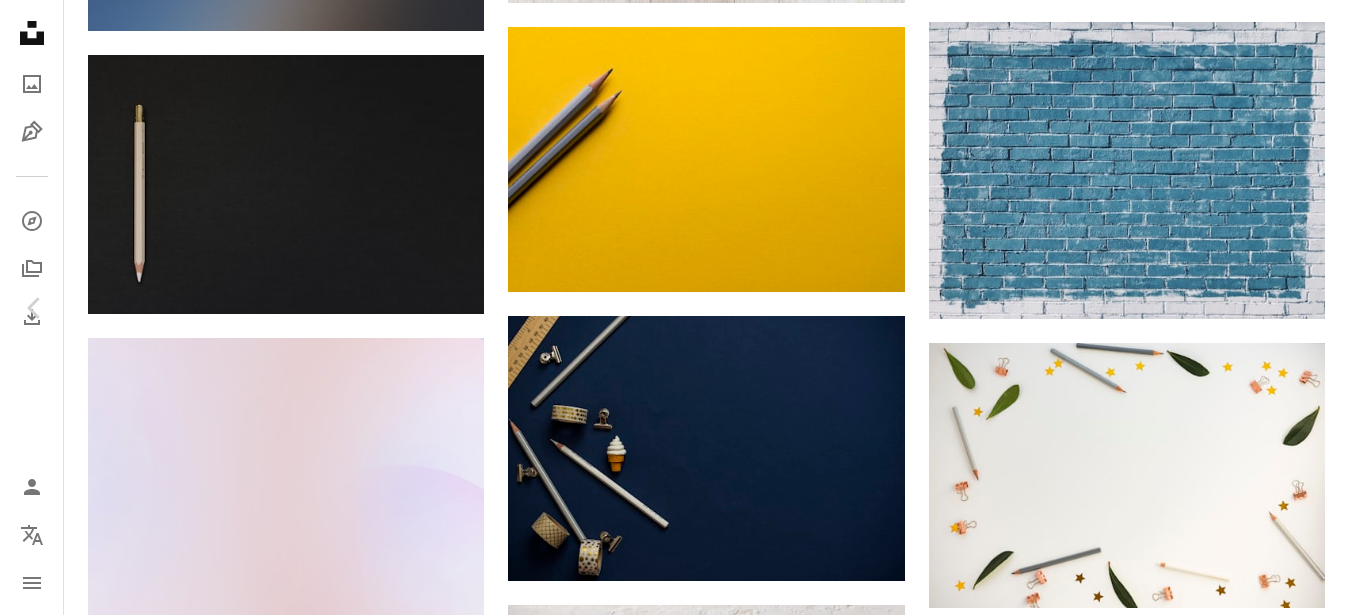 click on "An X shape" at bounding box center [20, 20] 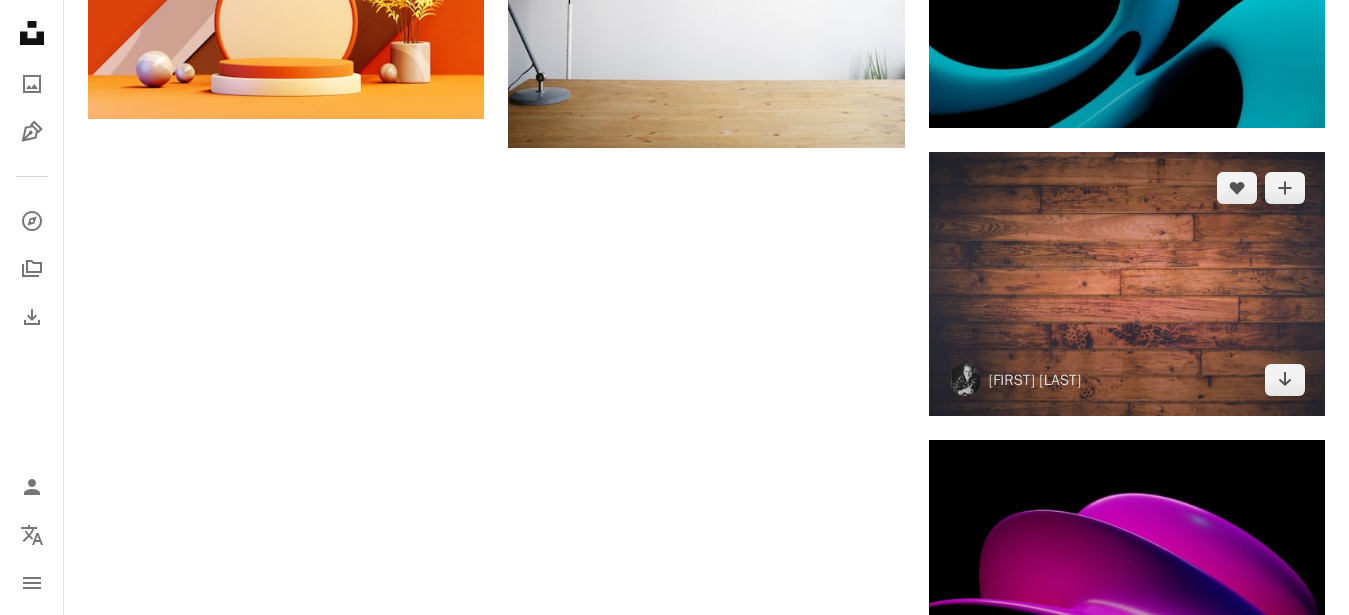 scroll, scrollTop: 2346, scrollLeft: 0, axis: vertical 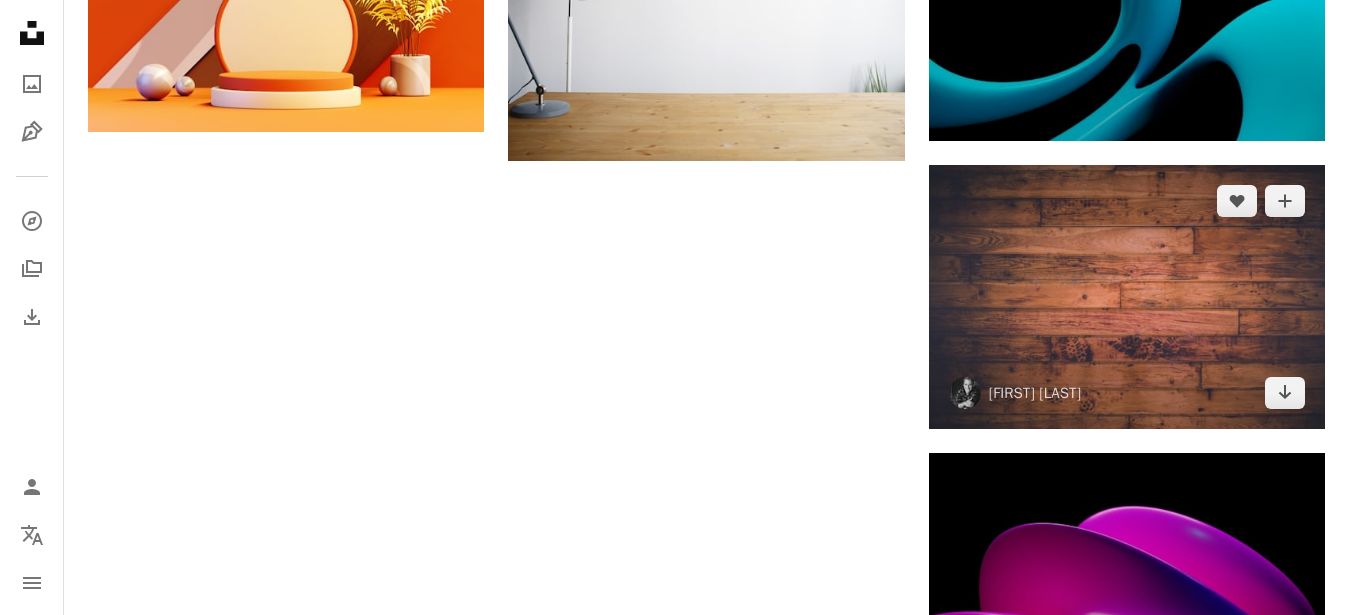 click at bounding box center [1127, 297] 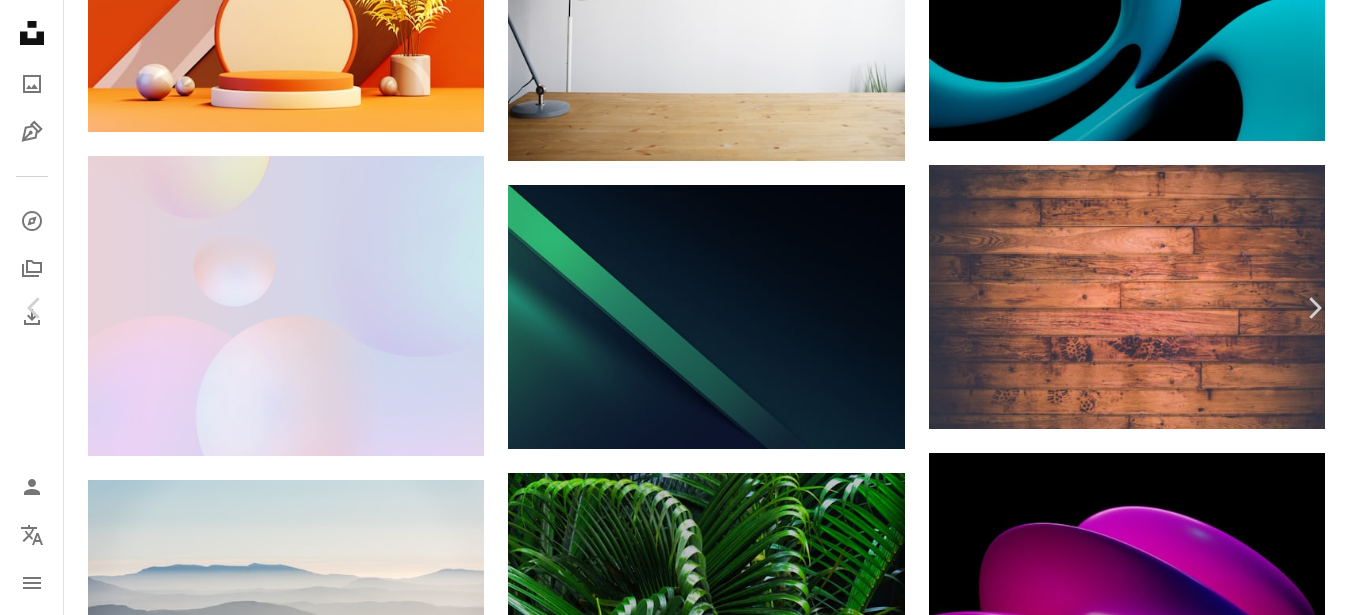 scroll, scrollTop: 1320, scrollLeft: 0, axis: vertical 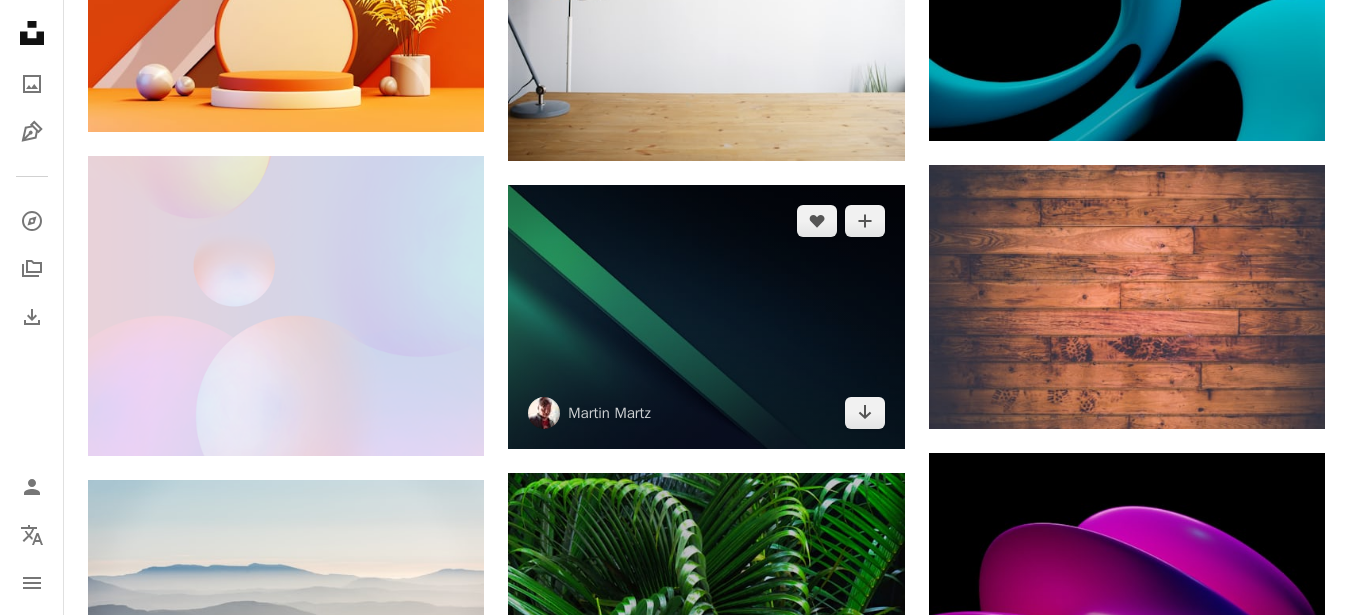 click at bounding box center [706, 317] 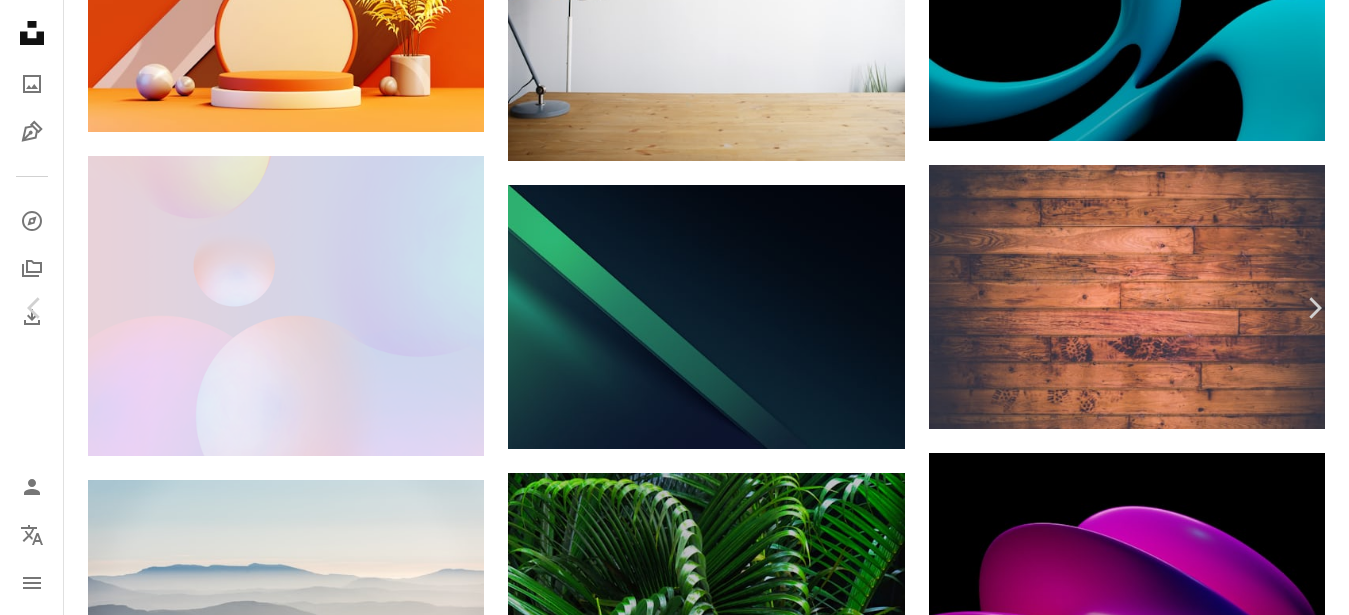 scroll, scrollTop: 1175, scrollLeft: 0, axis: vertical 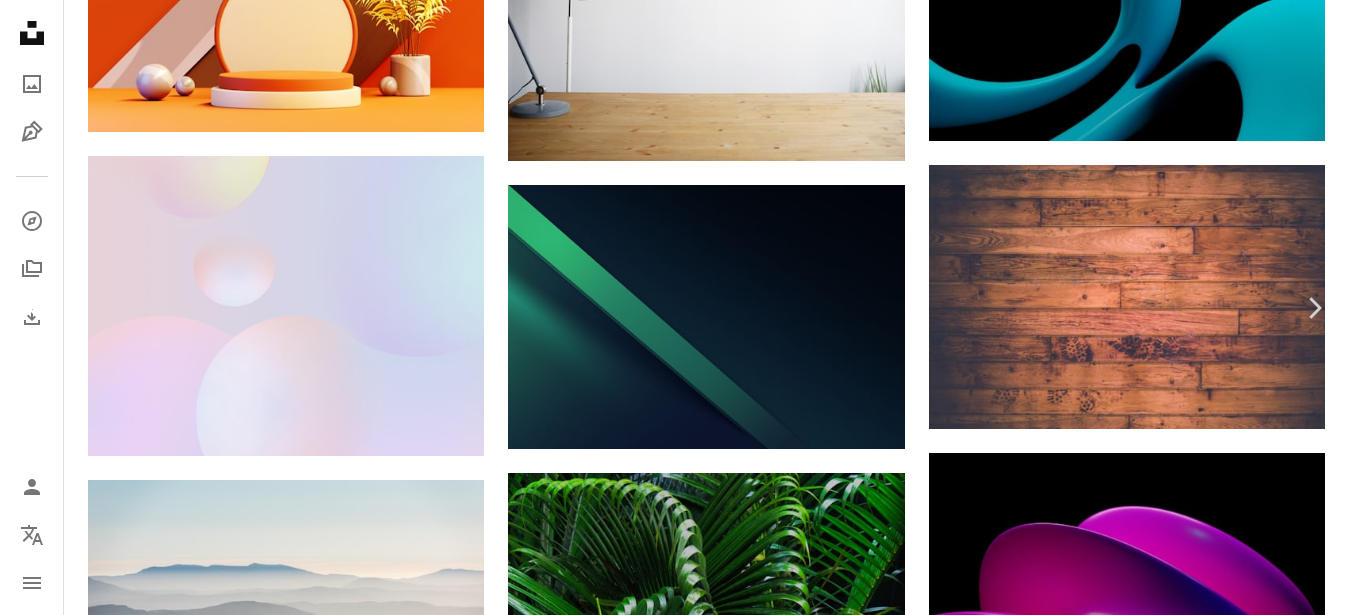 click on "Chevron left" 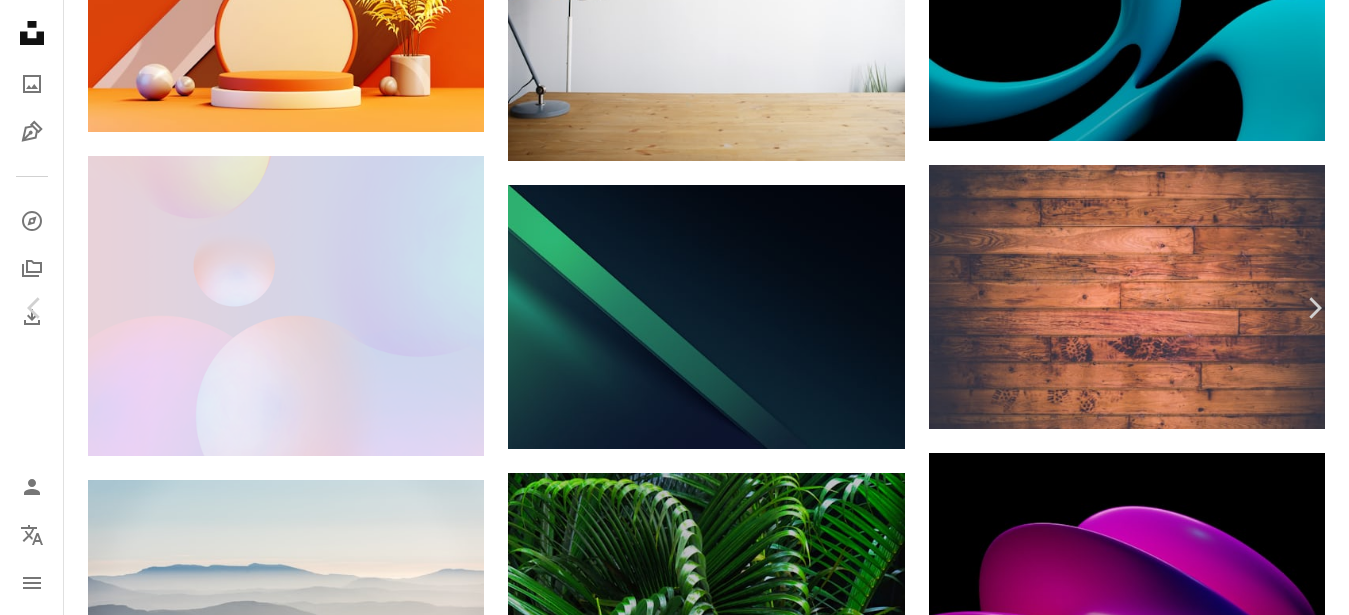 click on "An X shape" at bounding box center [20, 20] 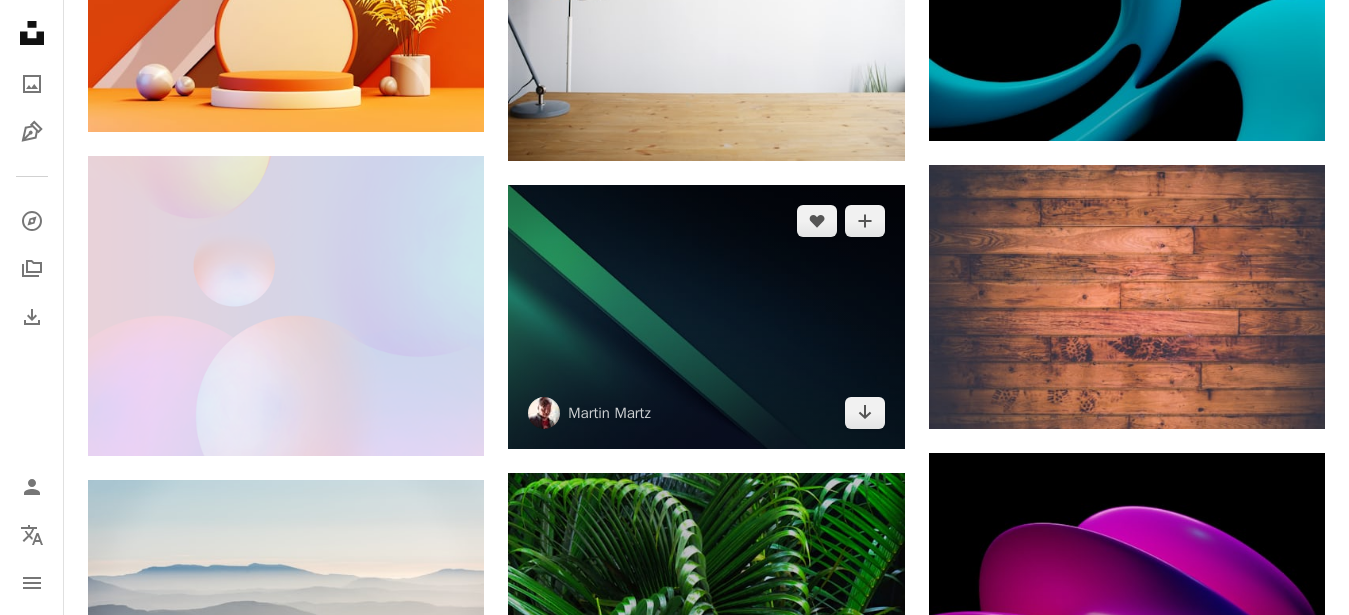 click at bounding box center [706, 317] 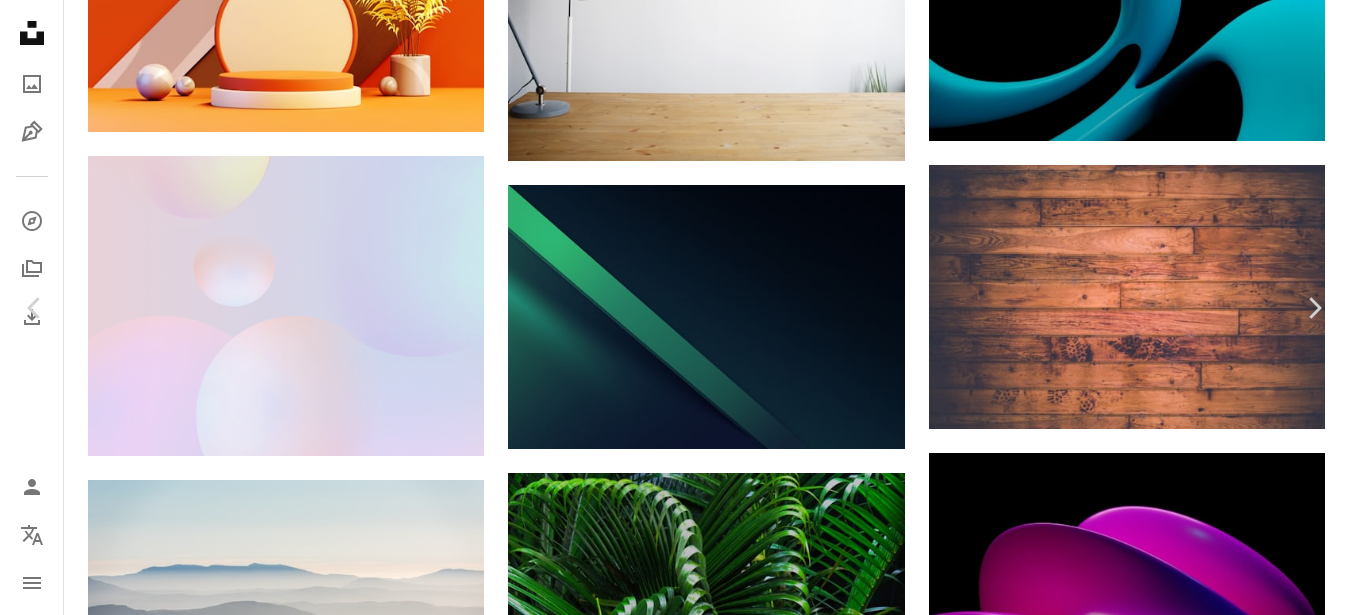 click on "Chevron down" 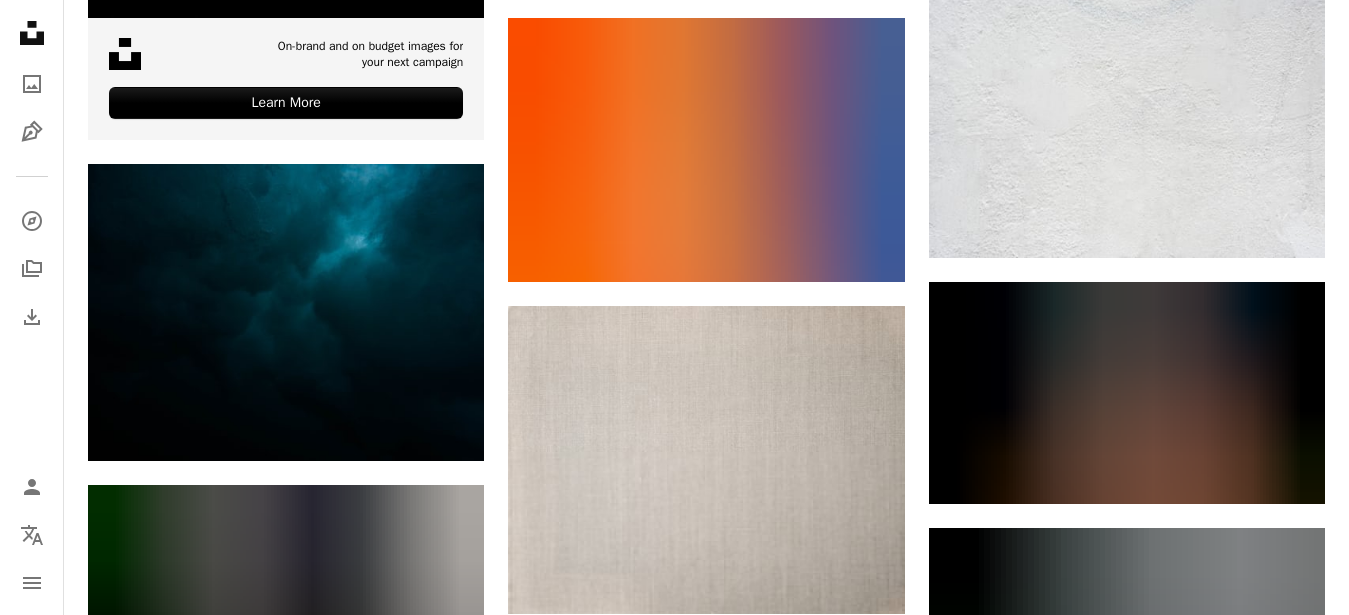 scroll, scrollTop: 3978, scrollLeft: 0, axis: vertical 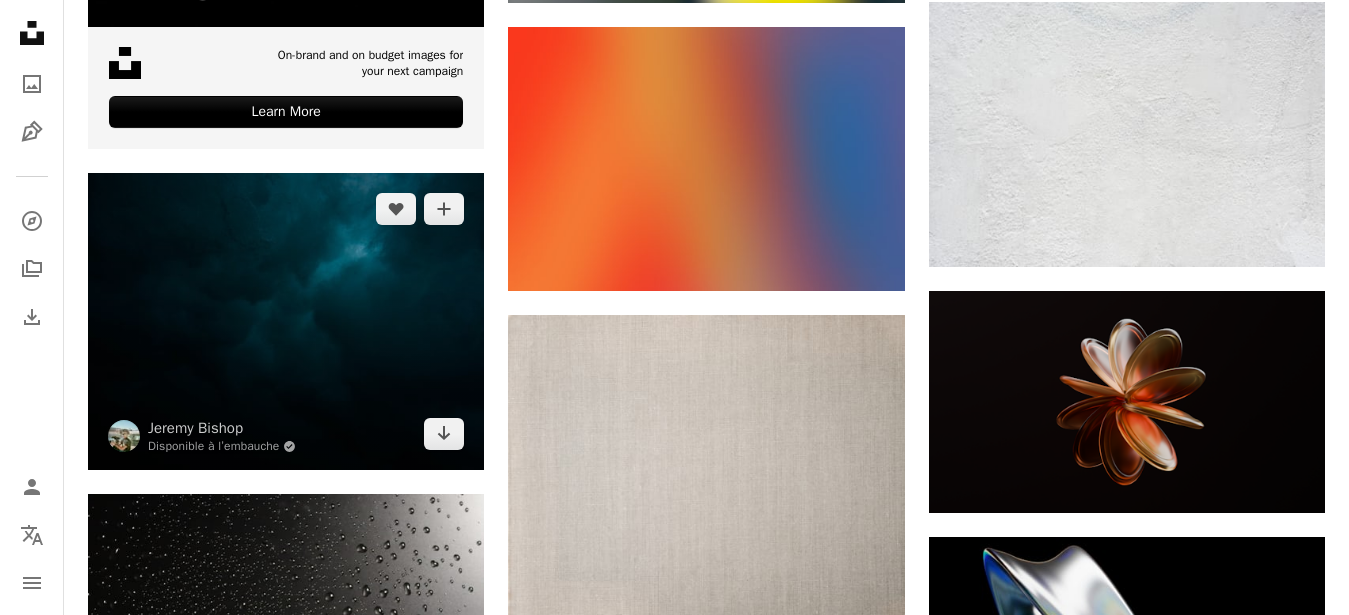 click at bounding box center [286, 321] 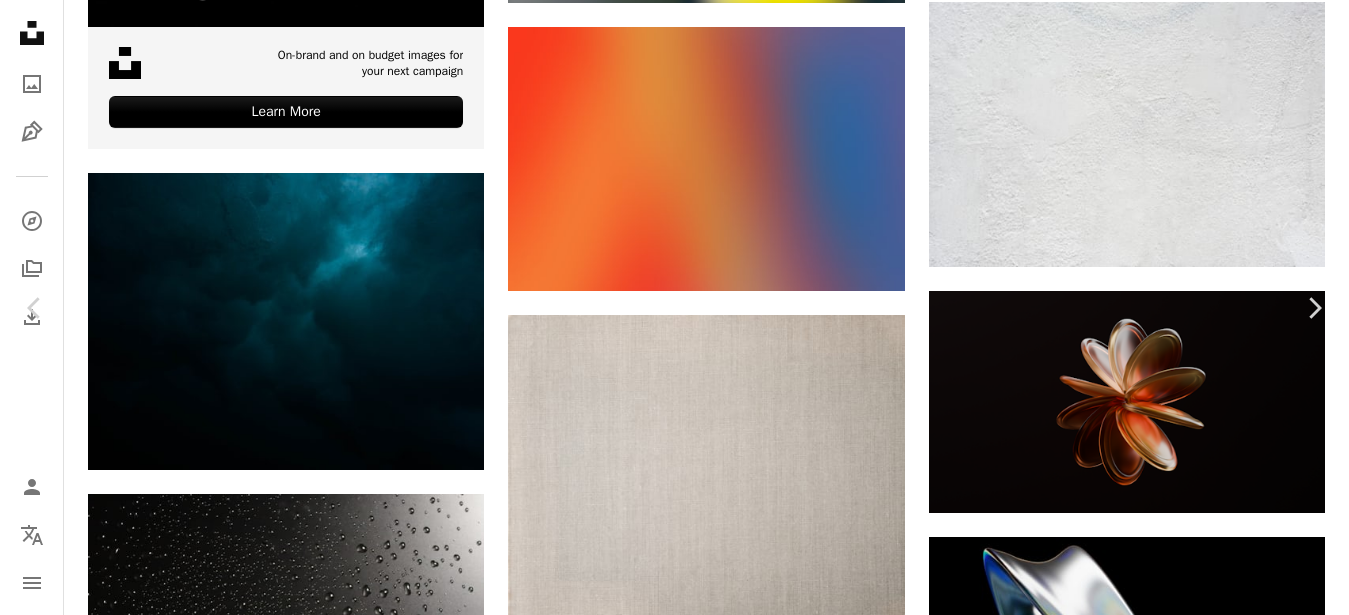 click on "An X shape" at bounding box center [20, 20] 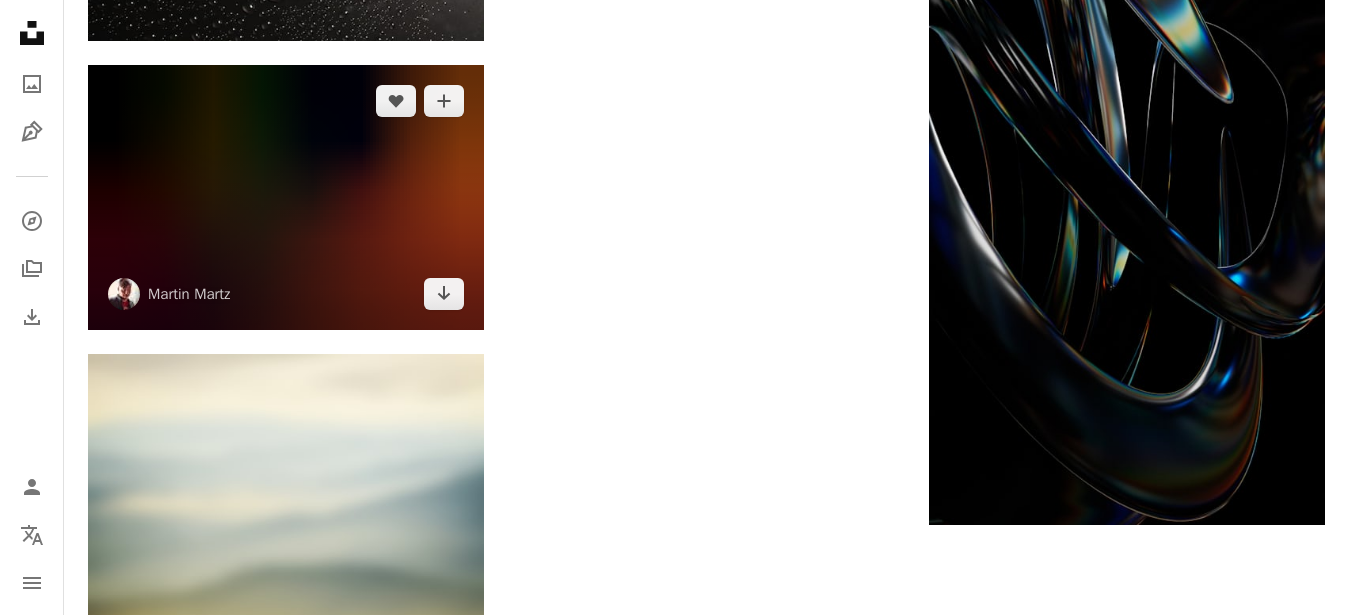 scroll, scrollTop: 4386, scrollLeft: 0, axis: vertical 